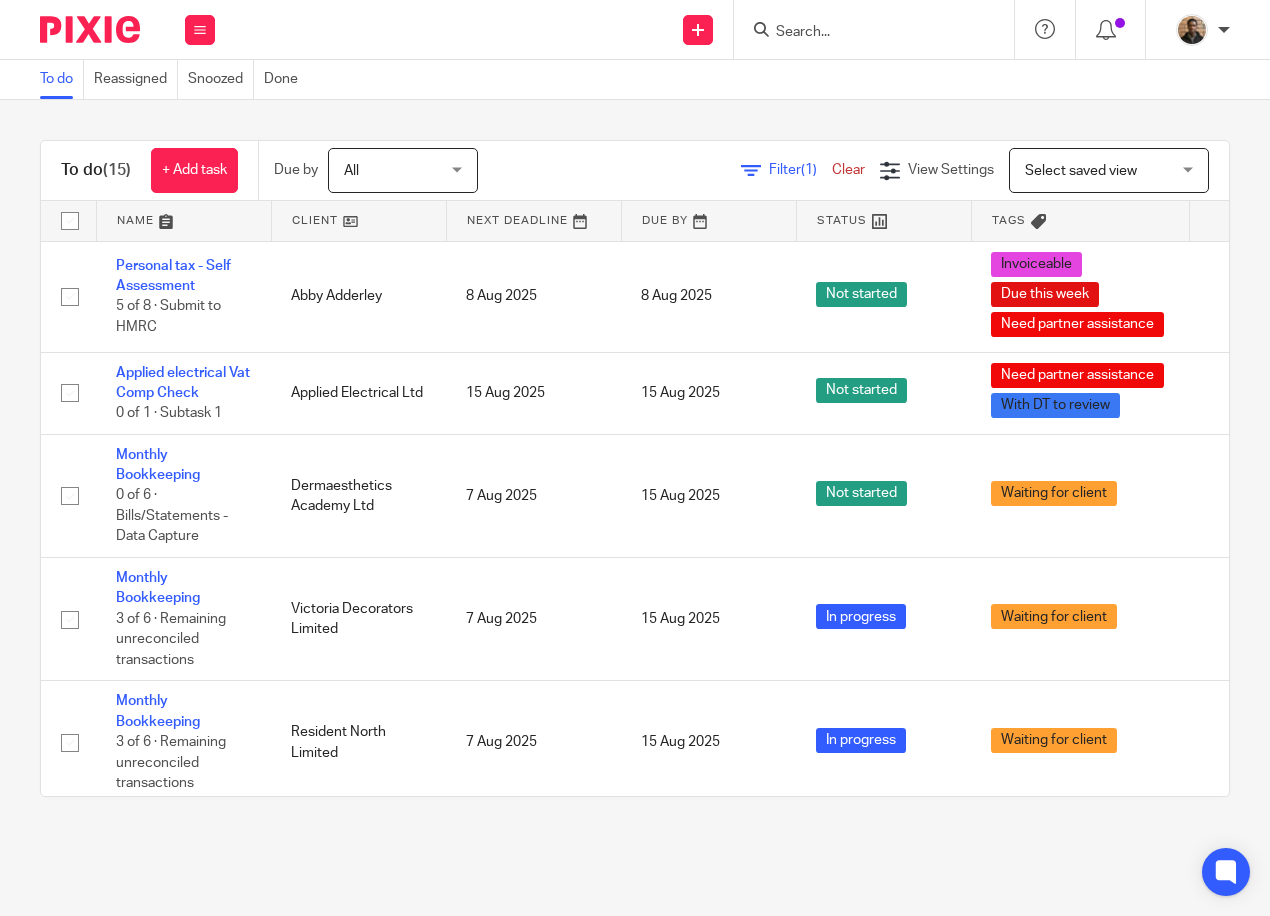 scroll, scrollTop: 0, scrollLeft: 0, axis: both 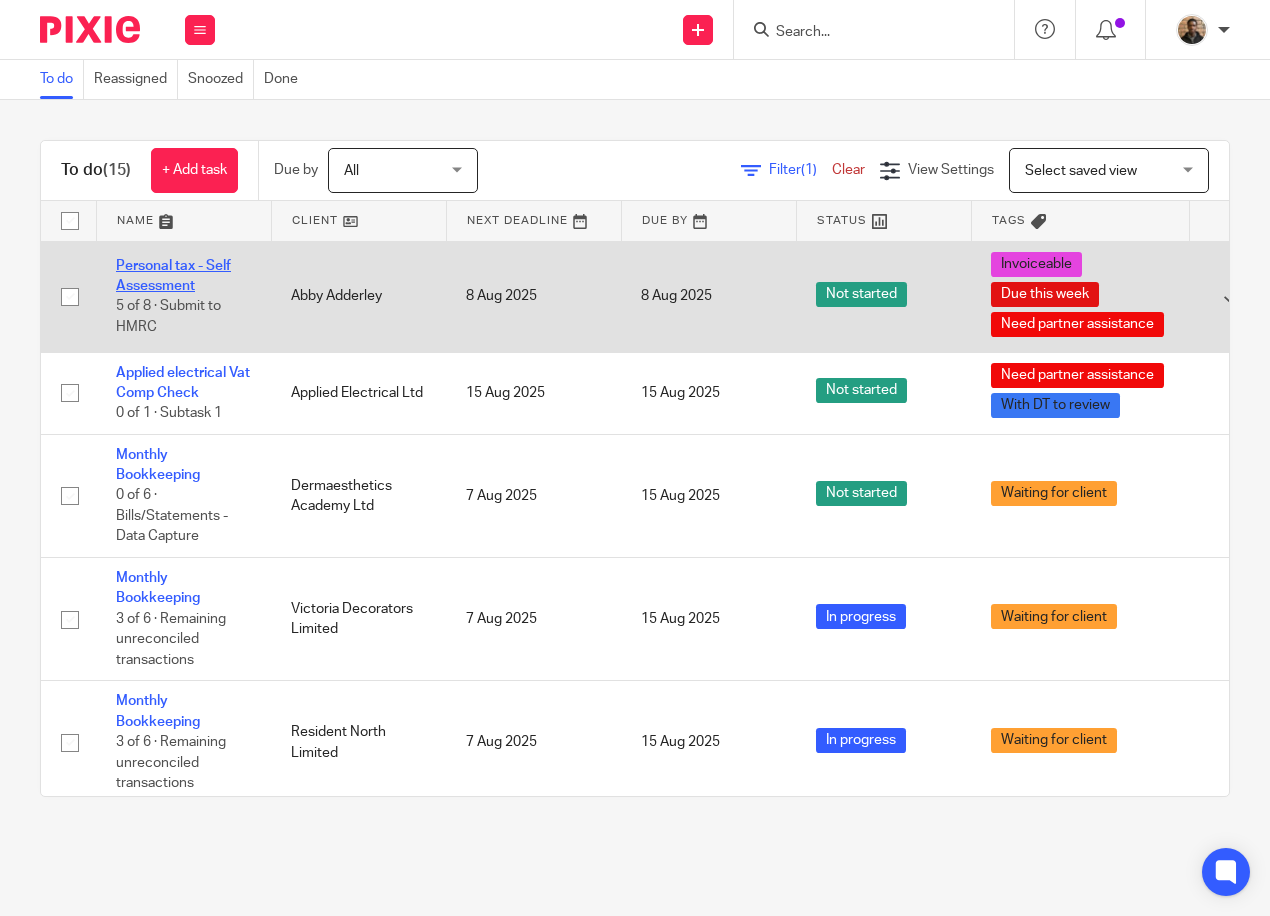 click on "Personal tax - Self Assessment" at bounding box center (173, 276) 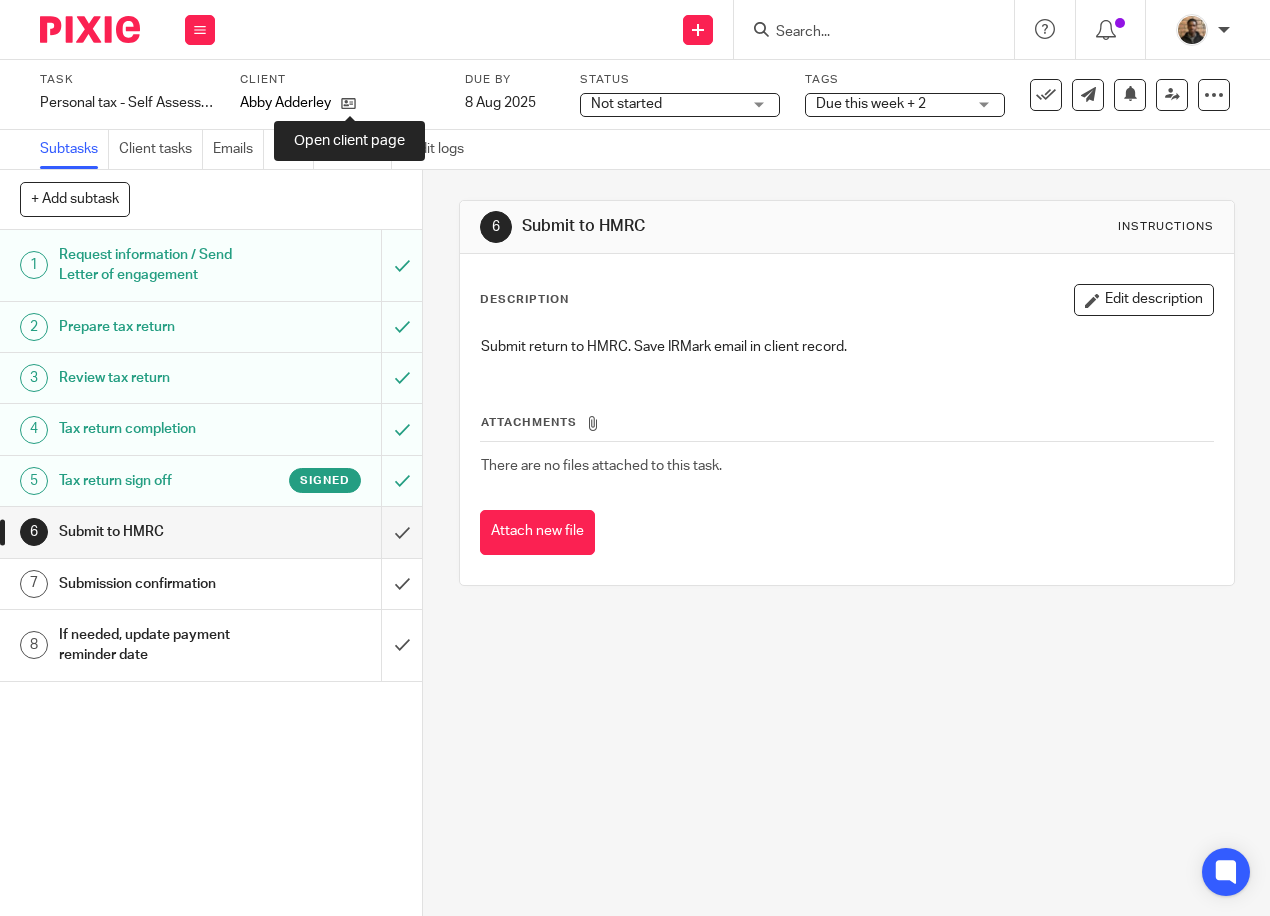 scroll, scrollTop: 0, scrollLeft: 0, axis: both 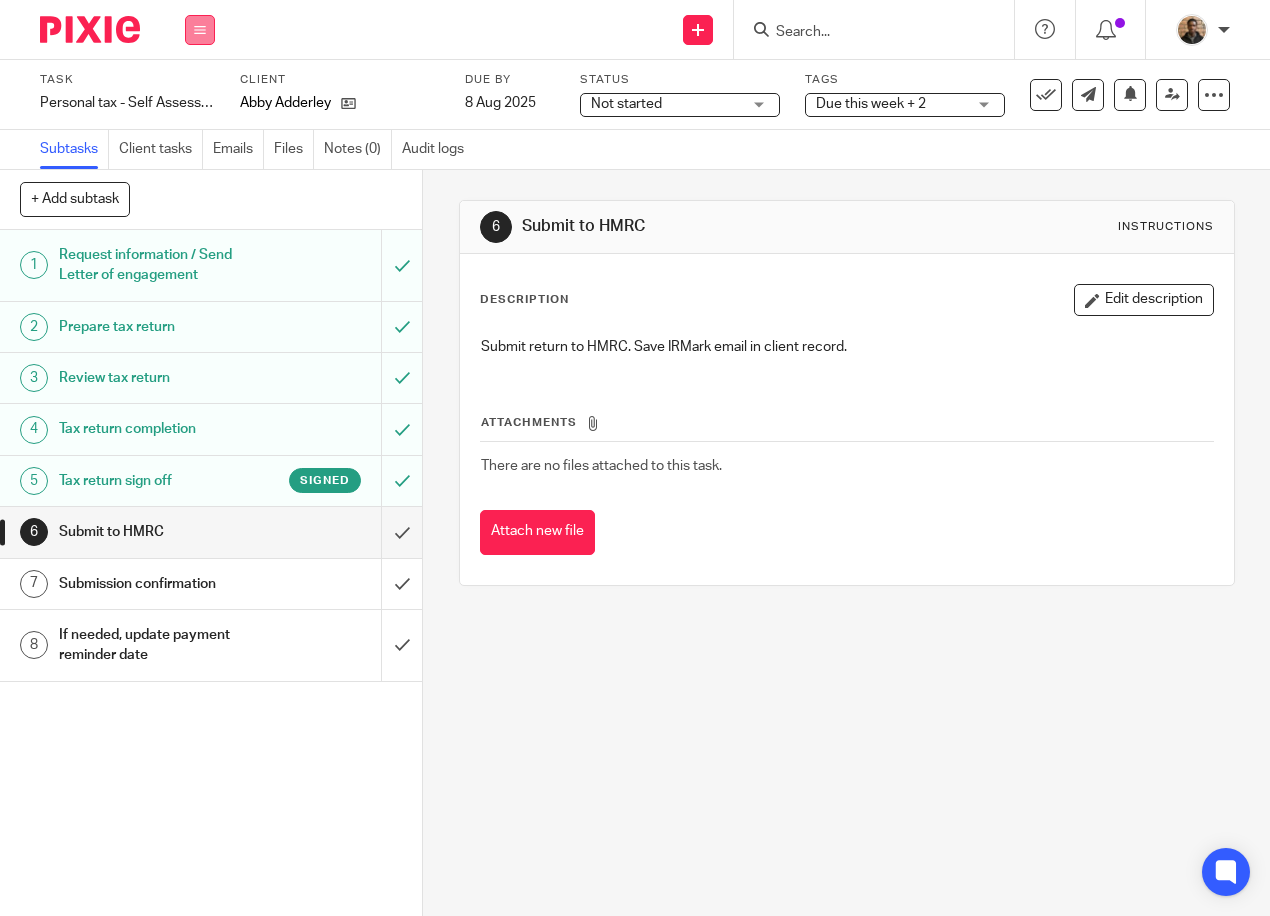 click at bounding box center (200, 30) 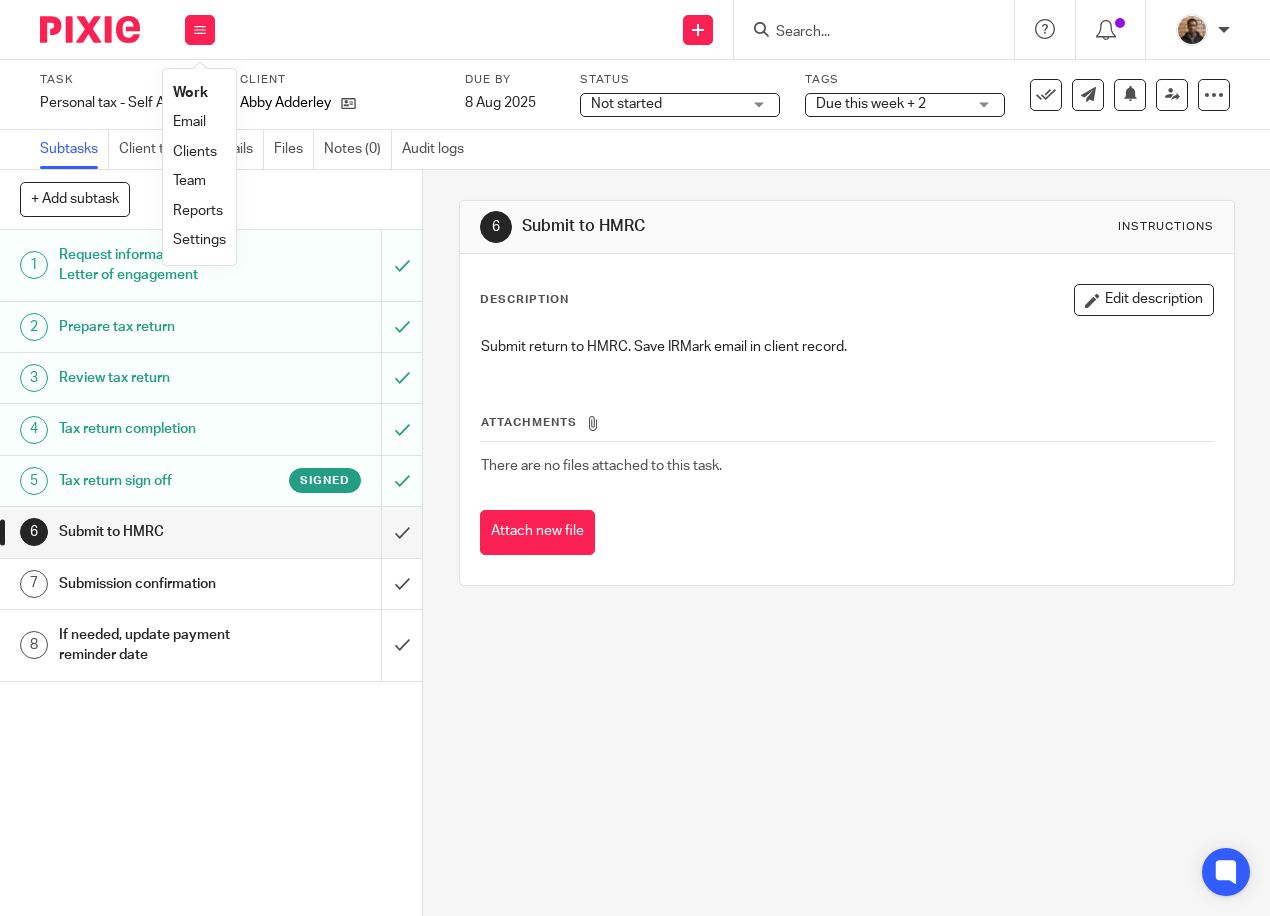 click on "Work" at bounding box center [190, 93] 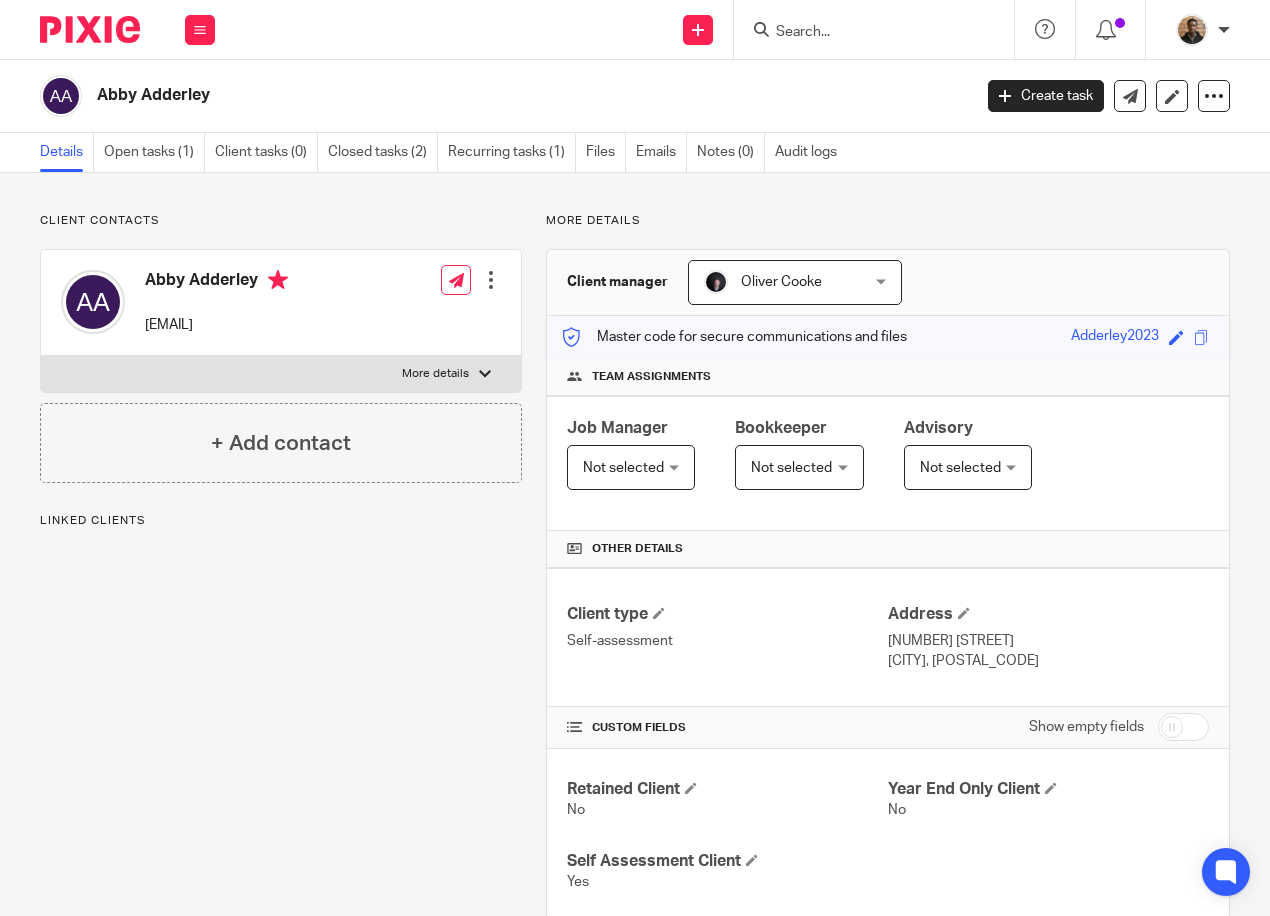 scroll, scrollTop: 0, scrollLeft: 0, axis: both 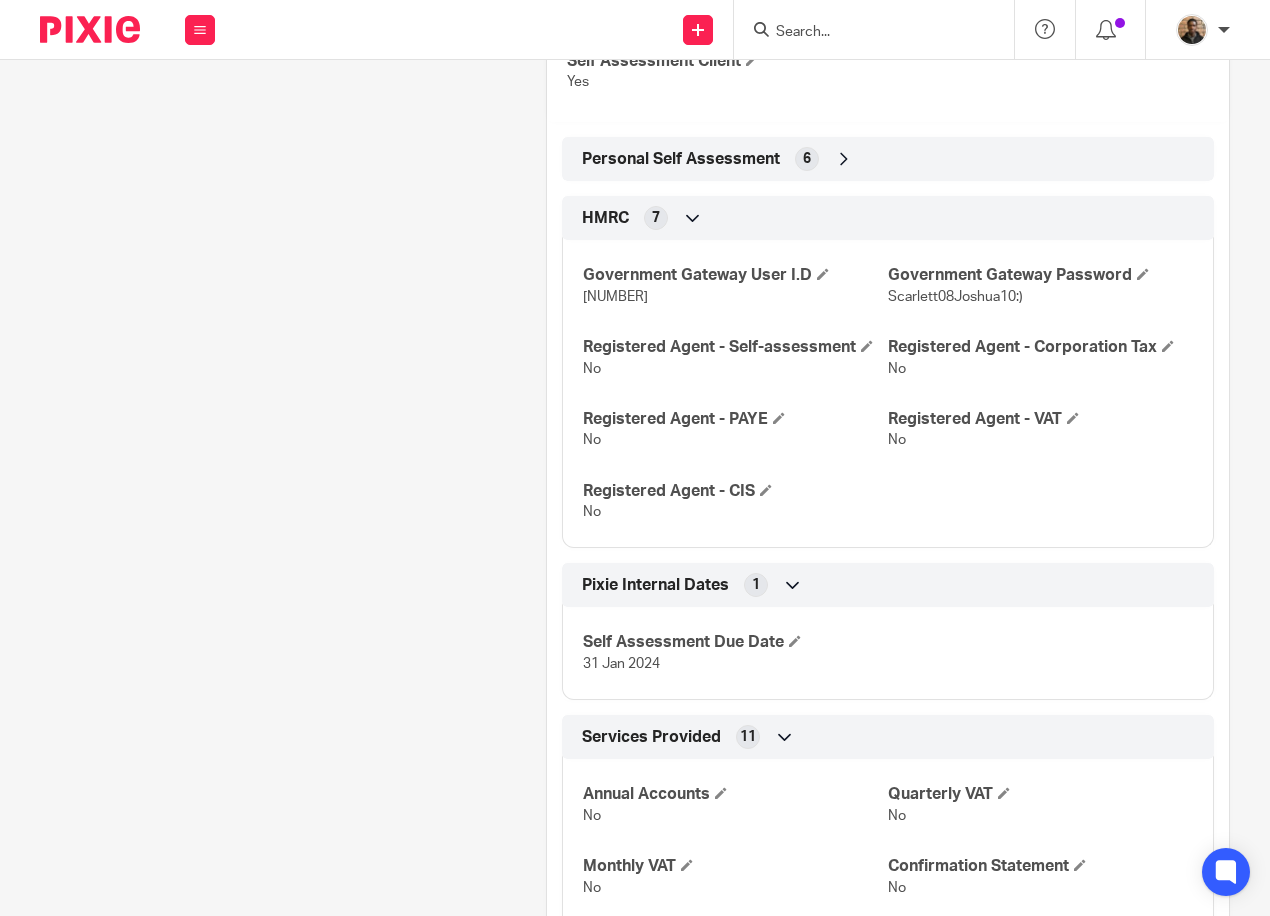 drag, startPoint x: 576, startPoint y: 298, endPoint x: 695, endPoint y: 303, distance: 119.104996 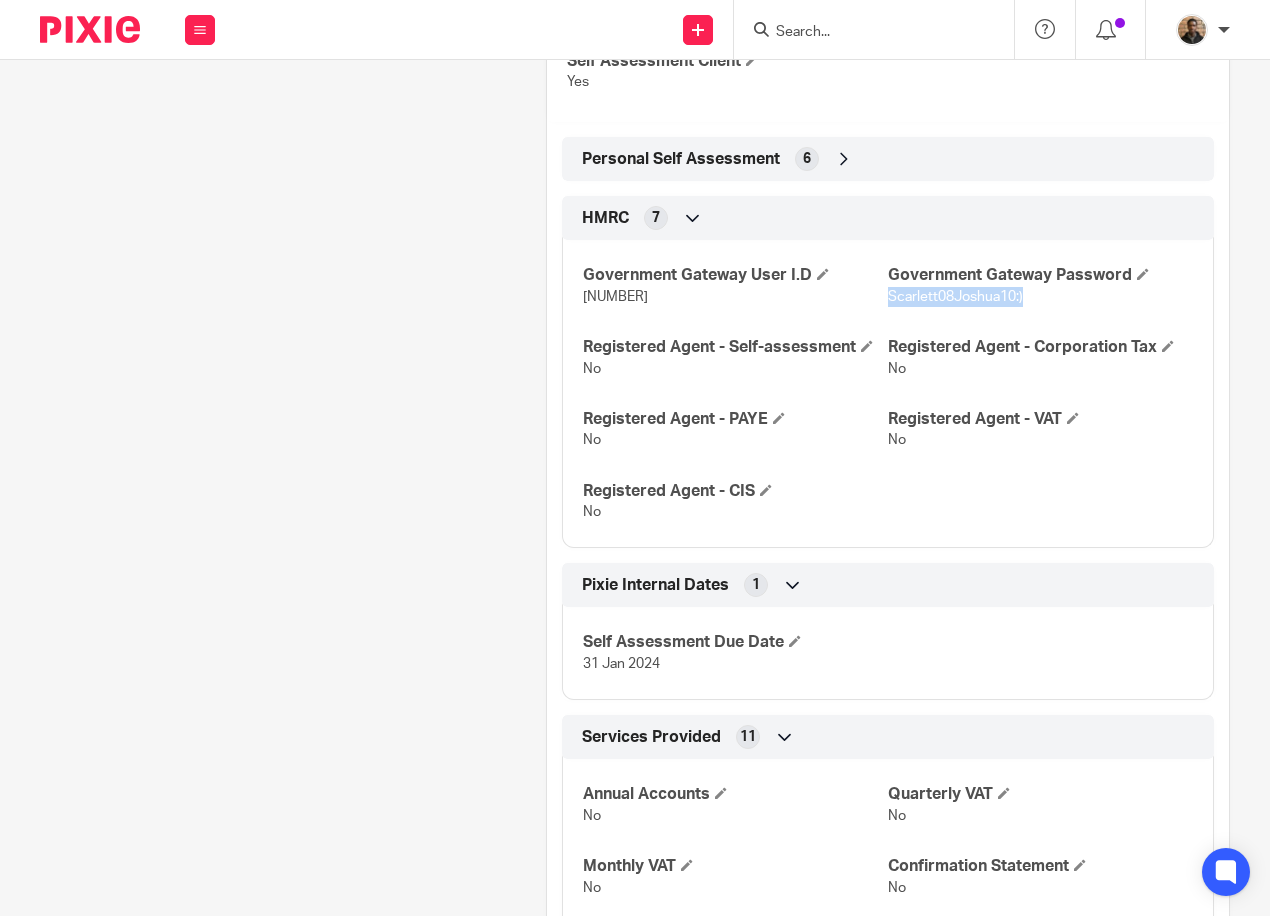 drag, startPoint x: 880, startPoint y: 293, endPoint x: 1026, endPoint y: 315, distance: 147.64822 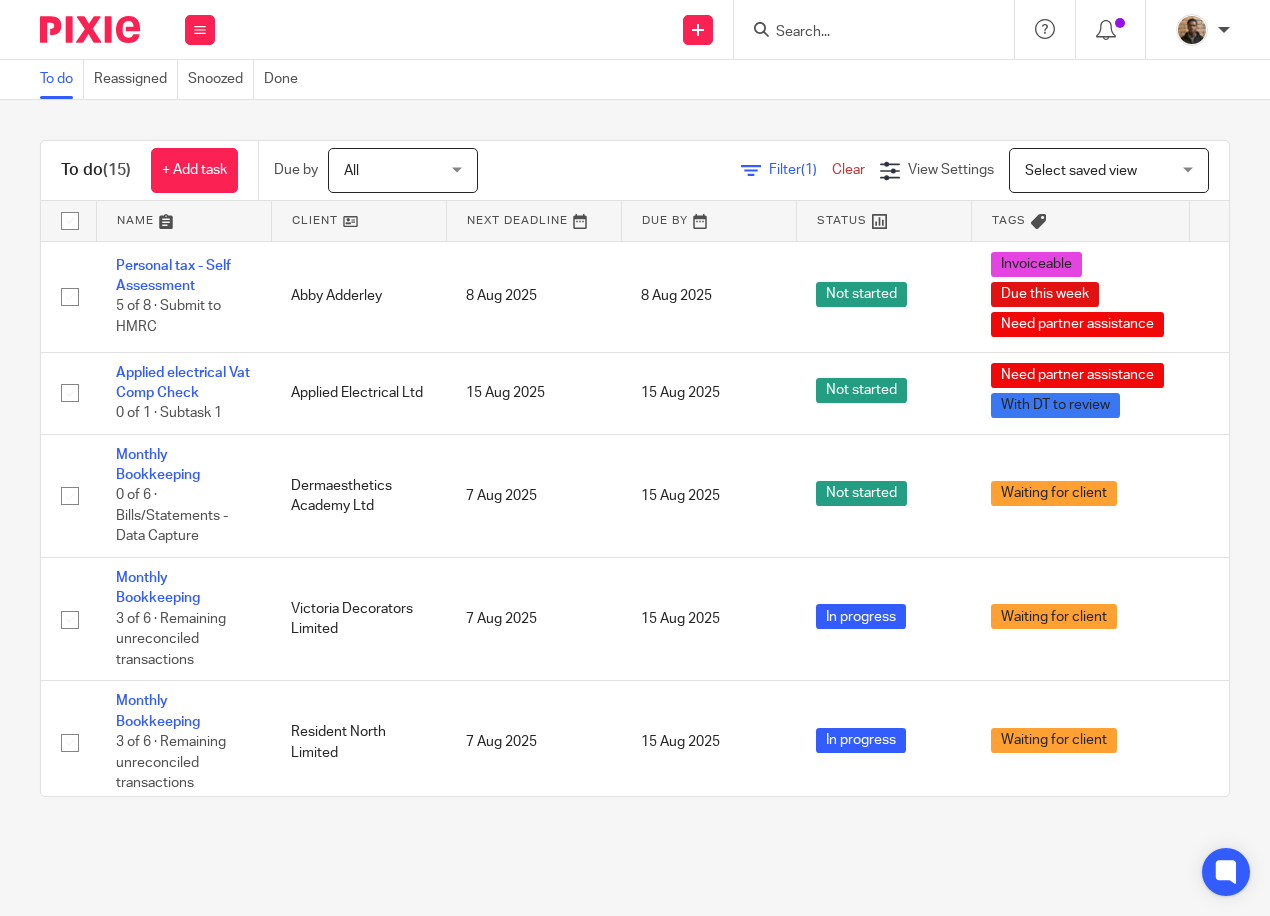 scroll, scrollTop: 0, scrollLeft: 0, axis: both 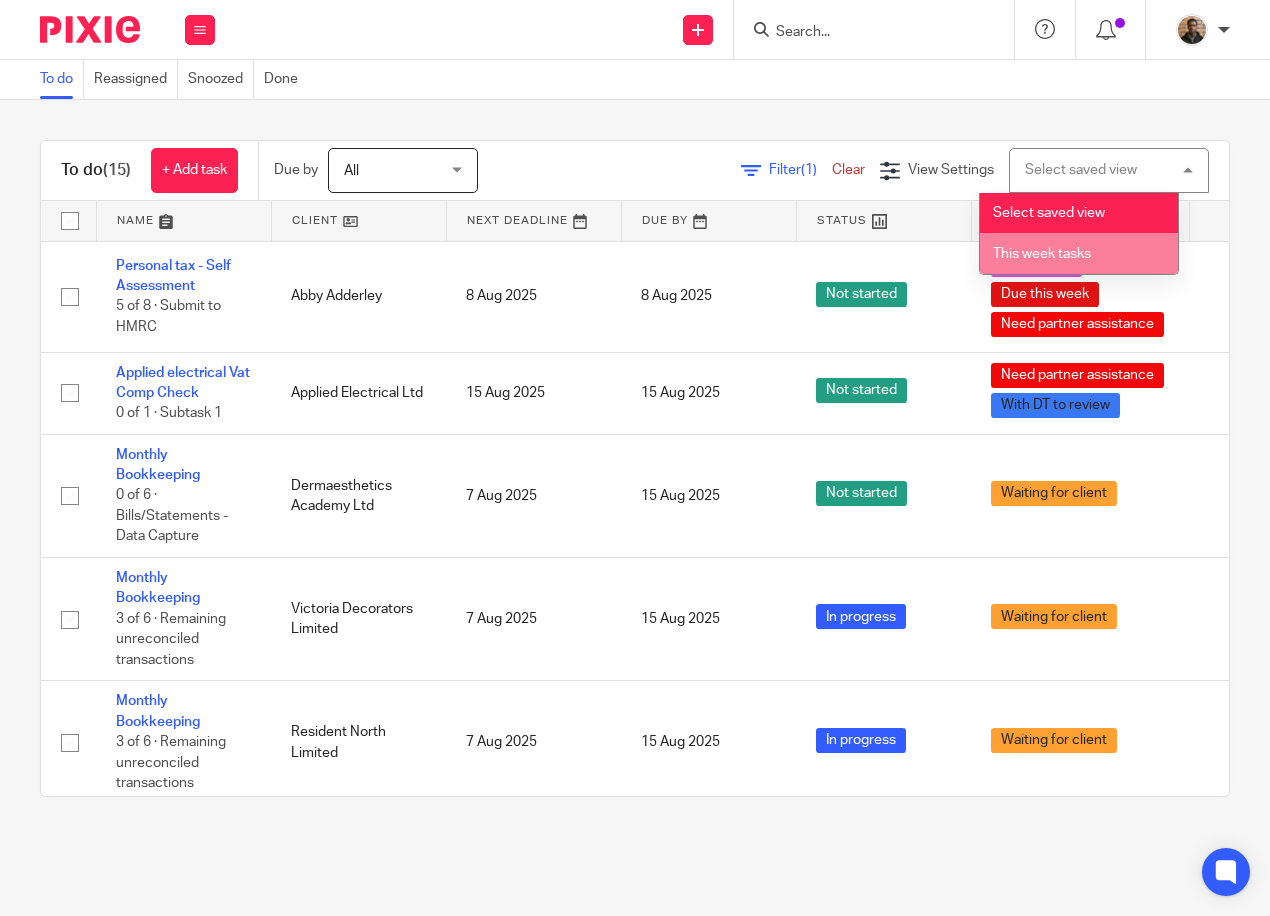 click on "This week tasks" at bounding box center (1079, 253) 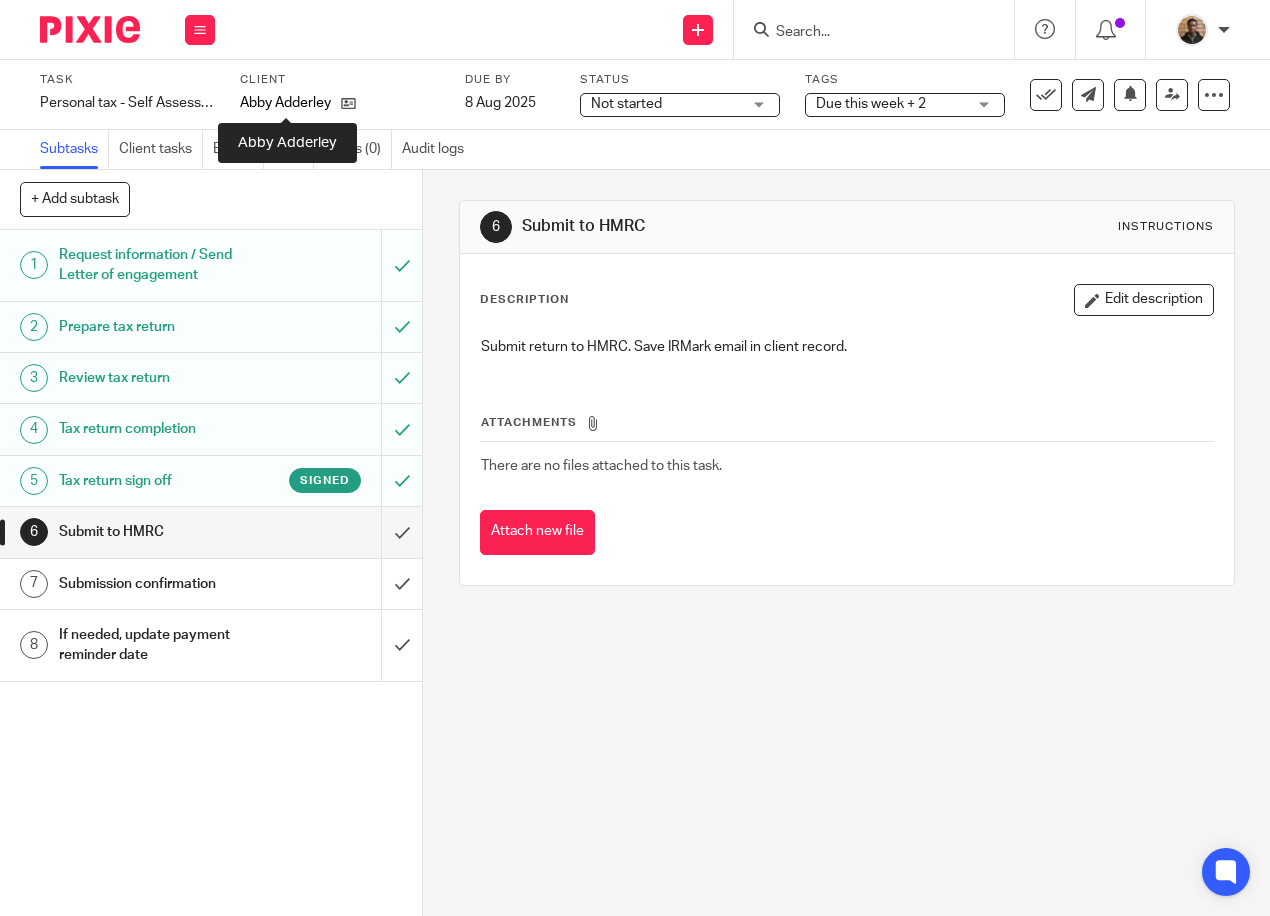 scroll, scrollTop: 0, scrollLeft: 0, axis: both 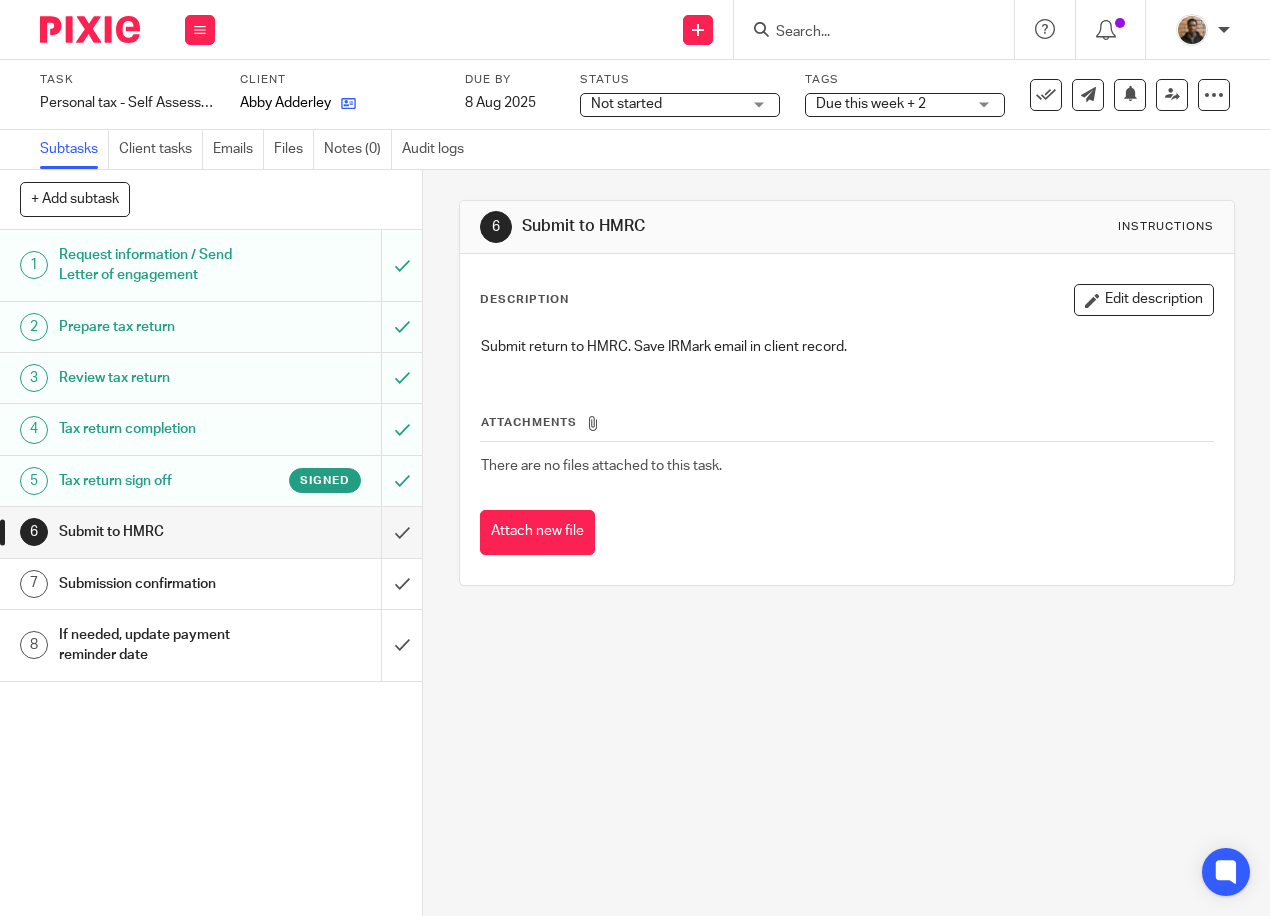 click at bounding box center [343, 103] 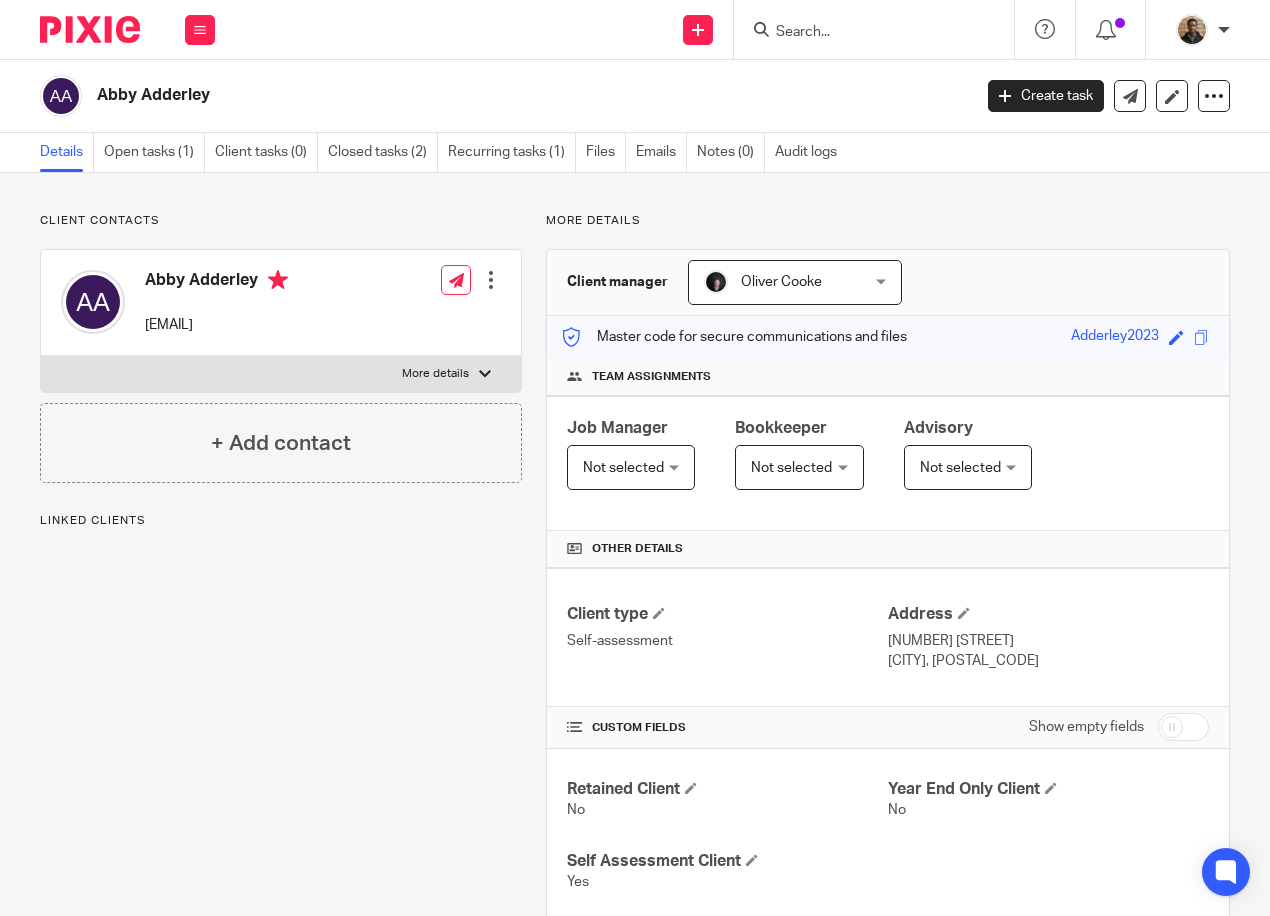 scroll, scrollTop: 0, scrollLeft: 0, axis: both 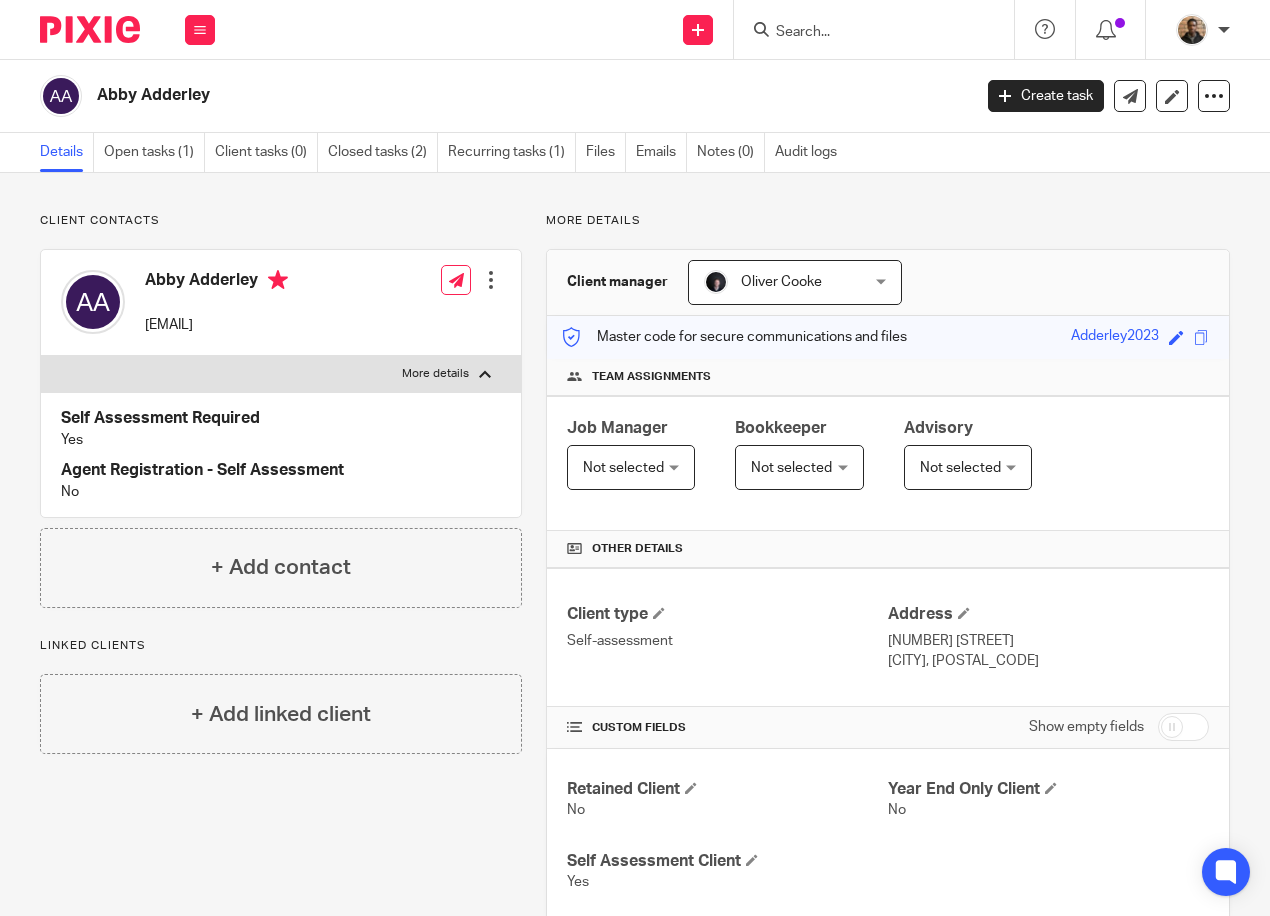 click on "More details" at bounding box center (435, 374) 